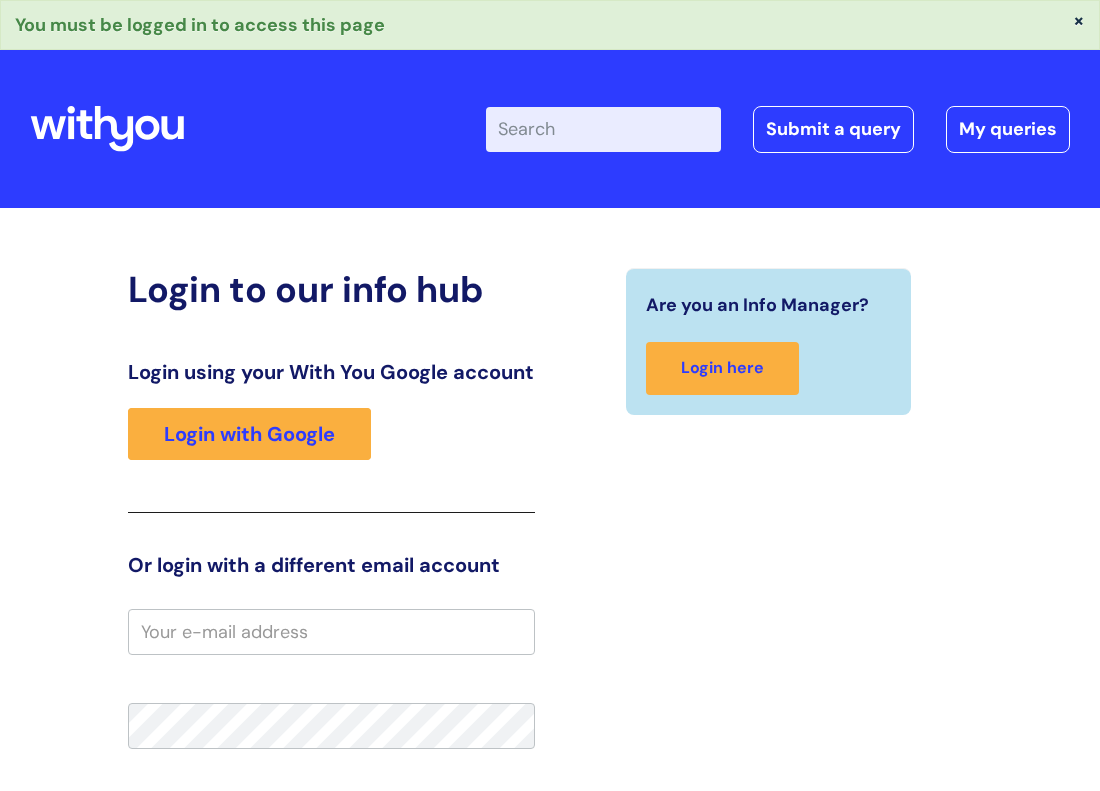 scroll, scrollTop: 0, scrollLeft: 0, axis: both 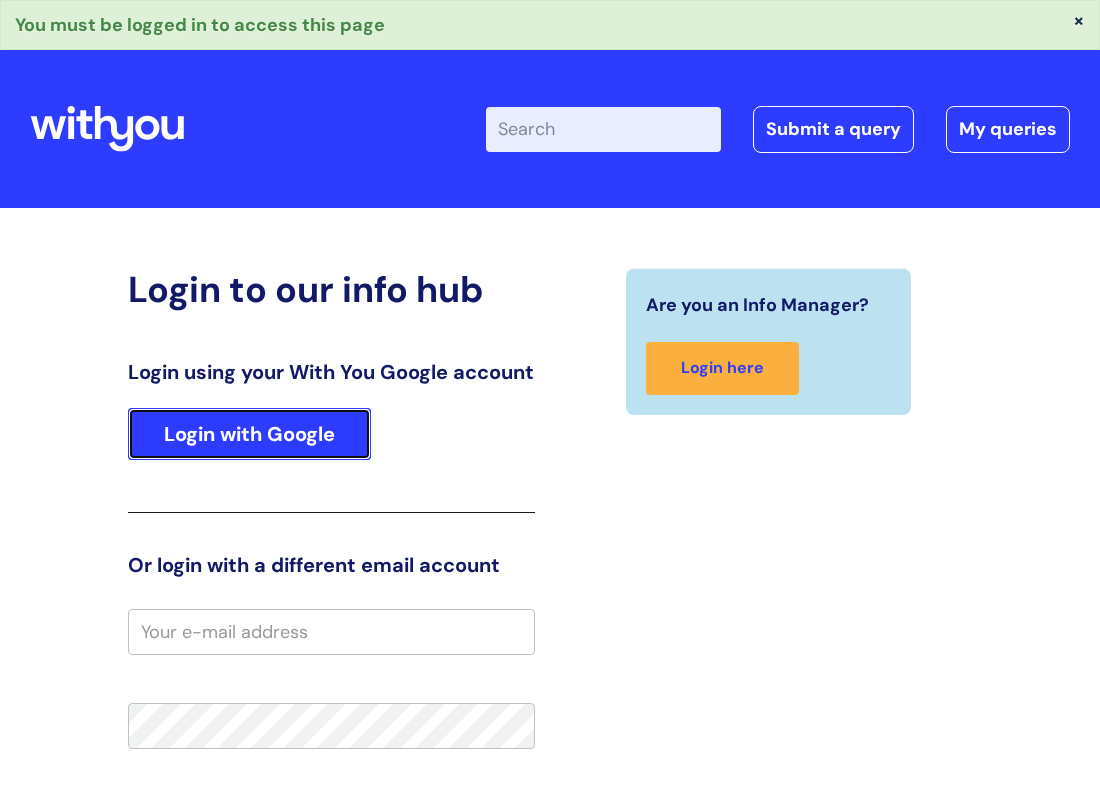click on "Login with Google" at bounding box center [249, 434] 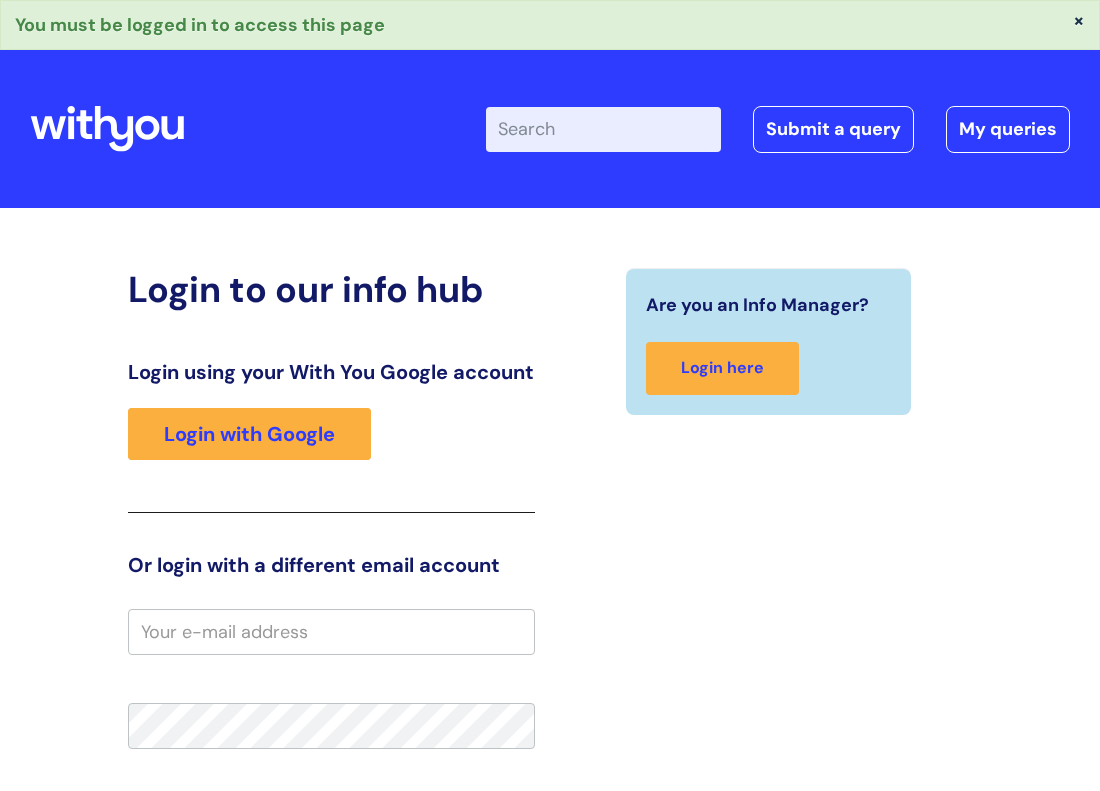 scroll, scrollTop: 0, scrollLeft: 0, axis: both 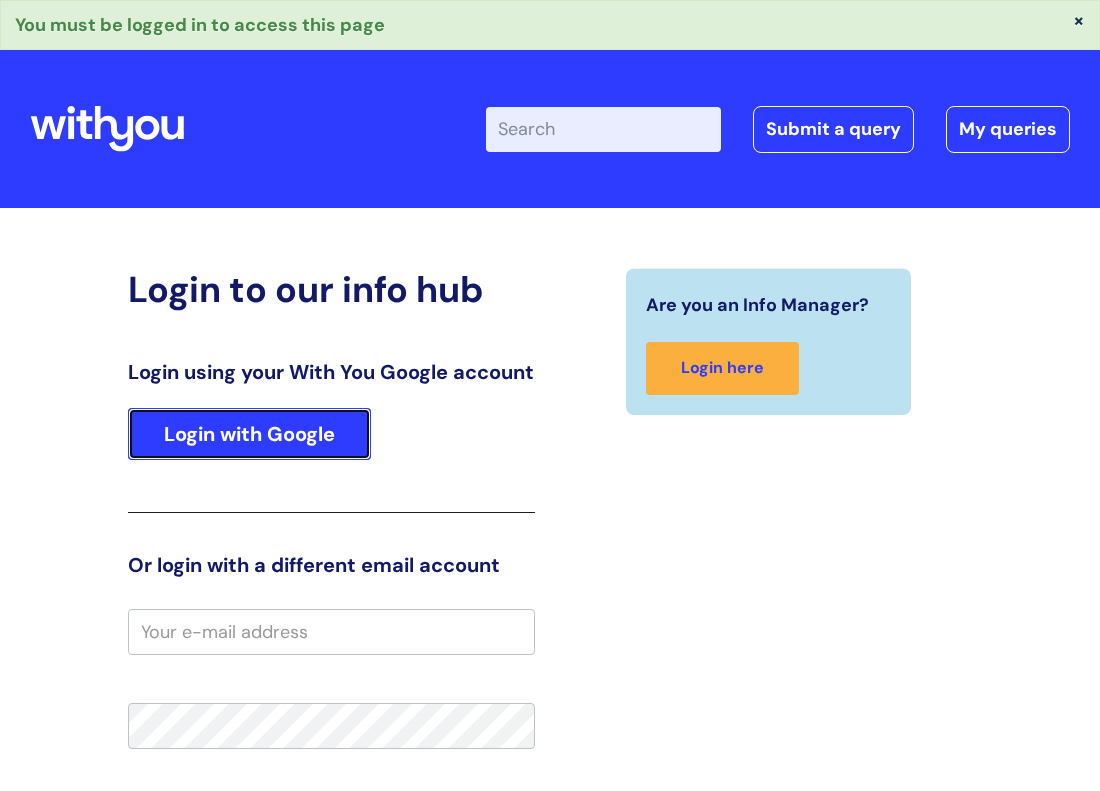 click on "Login with Google" at bounding box center [249, 434] 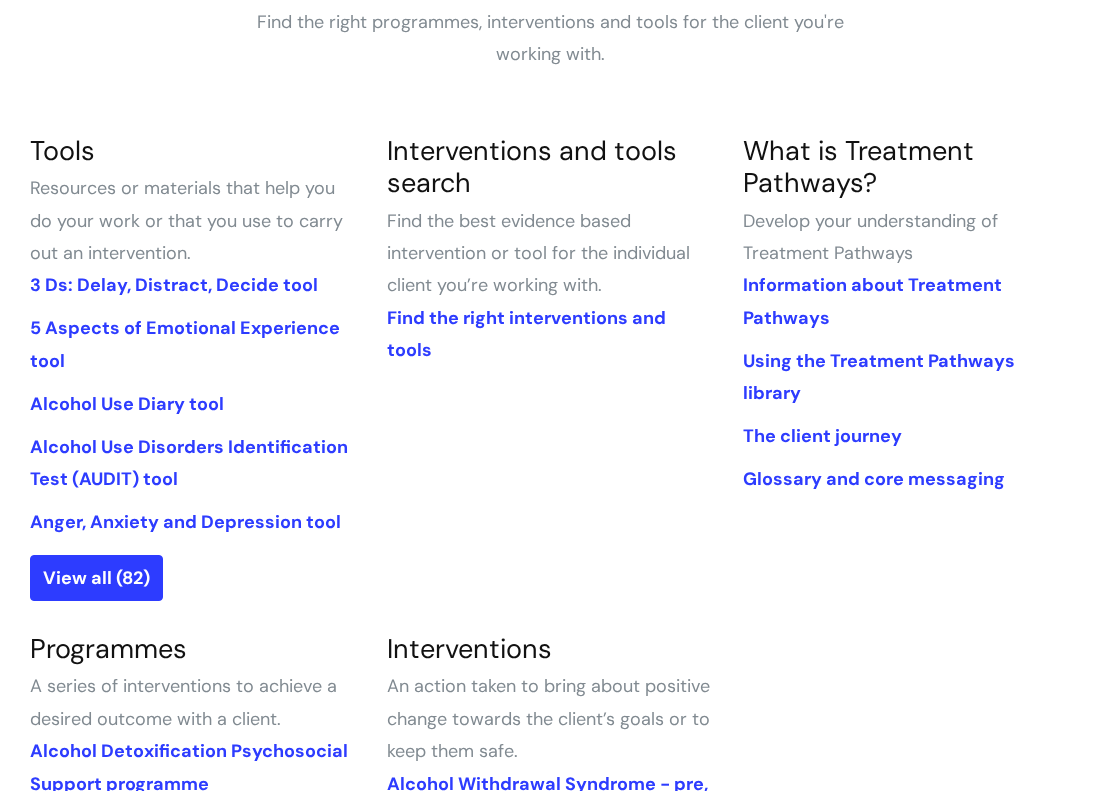 scroll, scrollTop: 400, scrollLeft: 0, axis: vertical 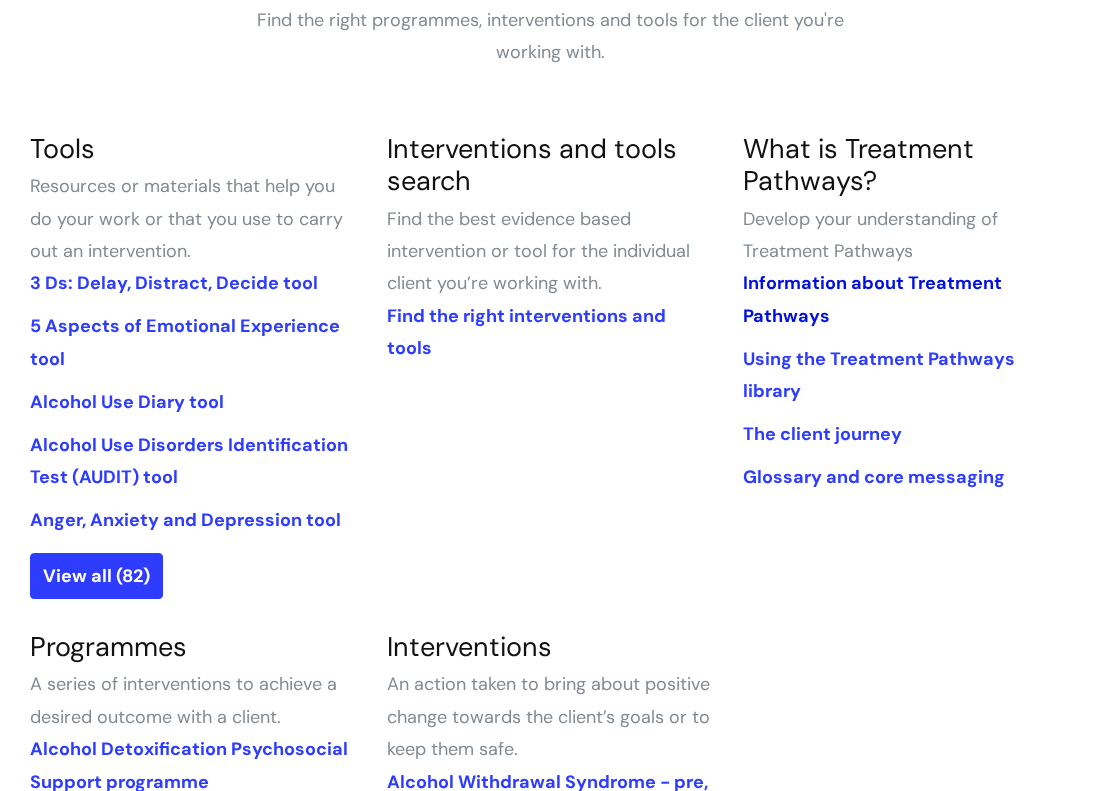 click on "Information about Treatment Pathways" at bounding box center [872, 299] 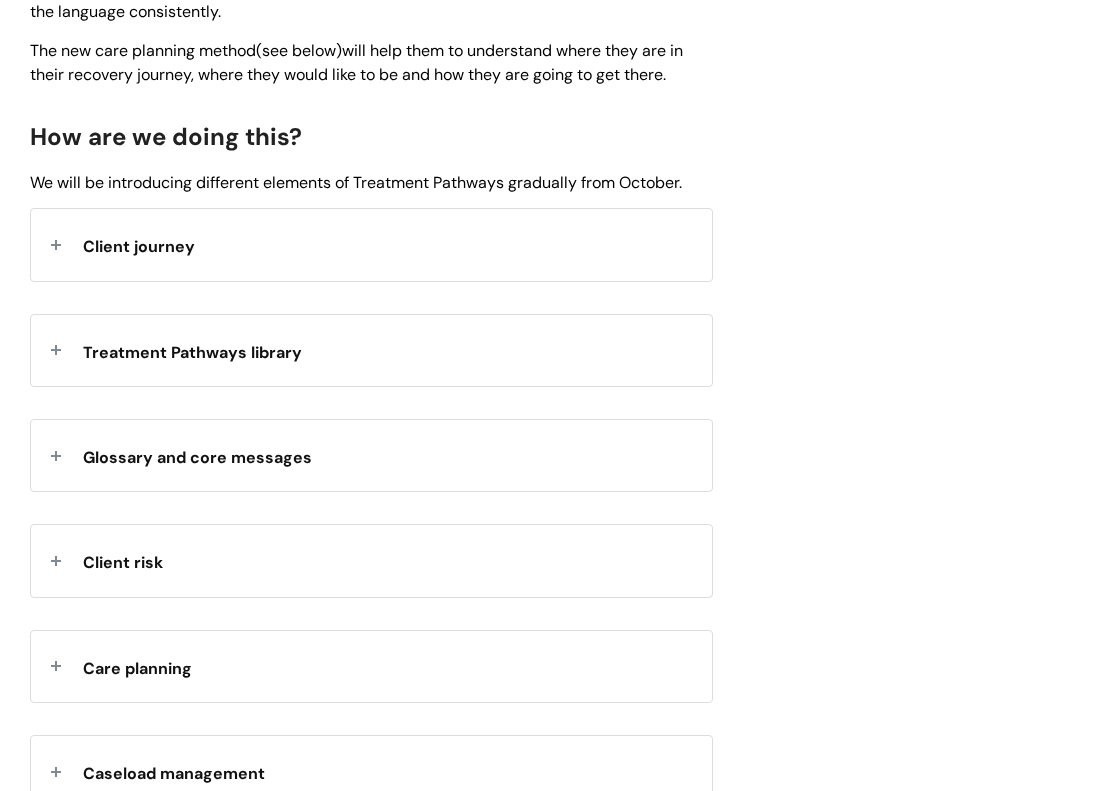 scroll, scrollTop: 2160, scrollLeft: 0, axis: vertical 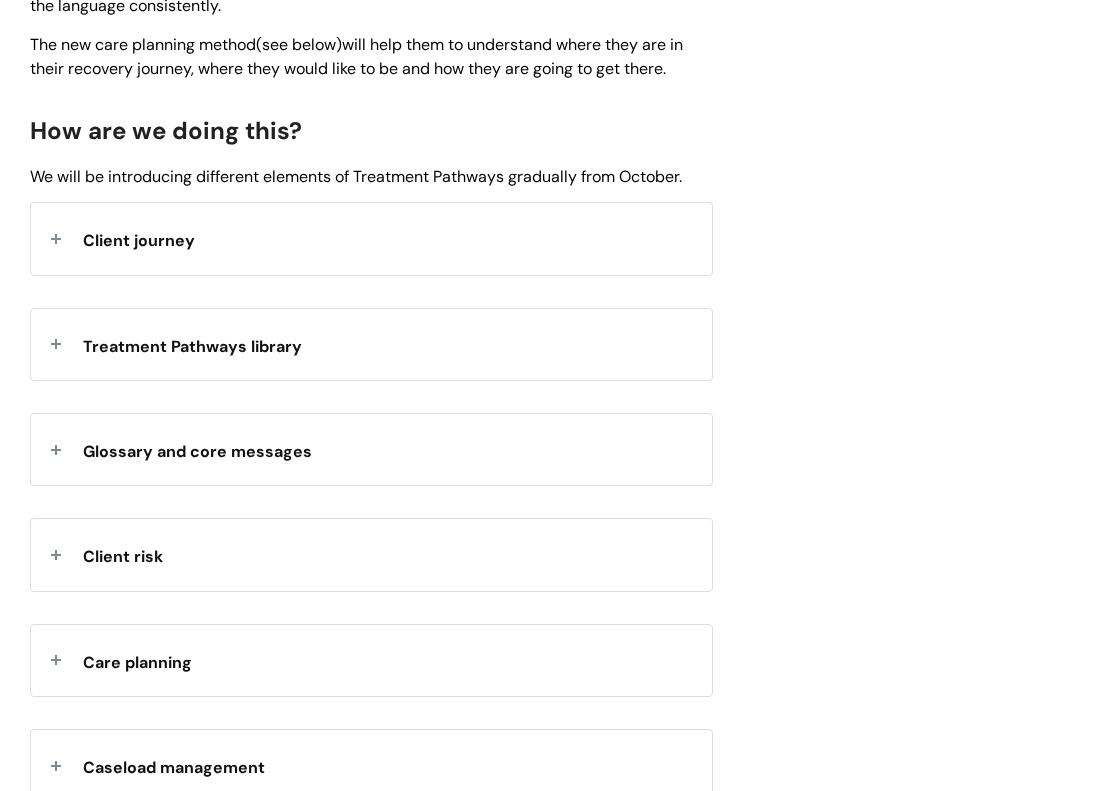 click on "Client journey" at bounding box center [139, 240] 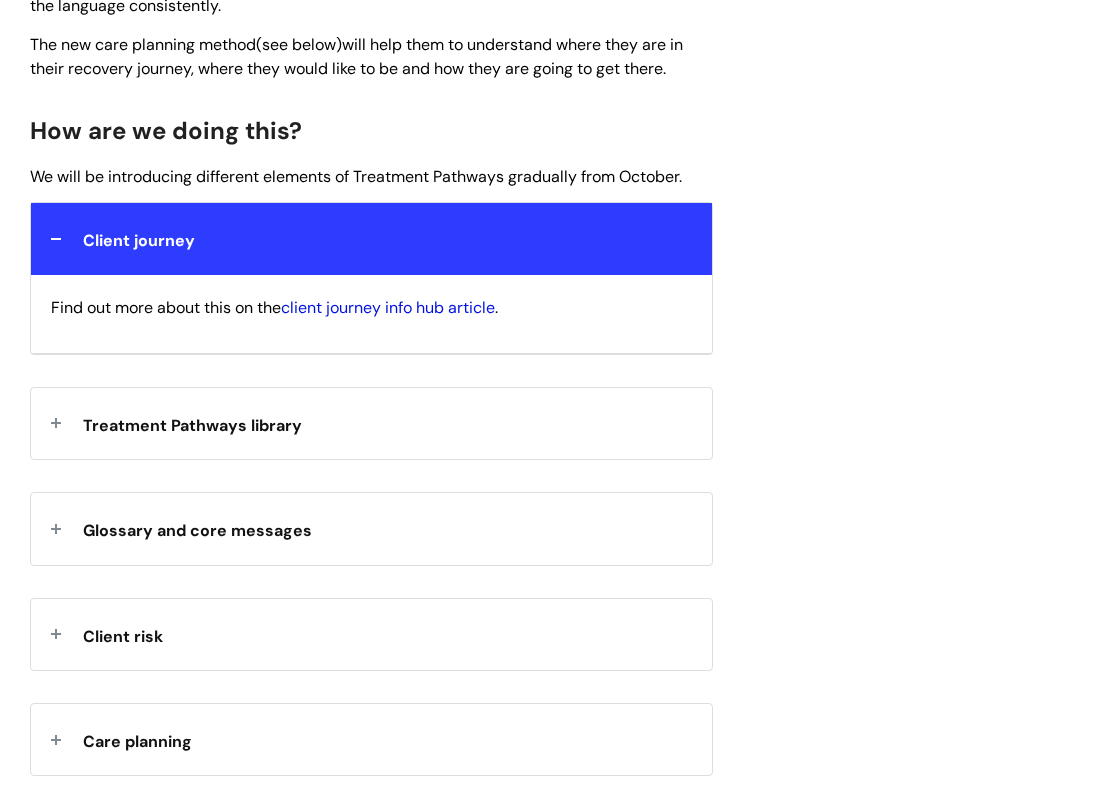 click on "client journey info hub article" at bounding box center [388, 307] 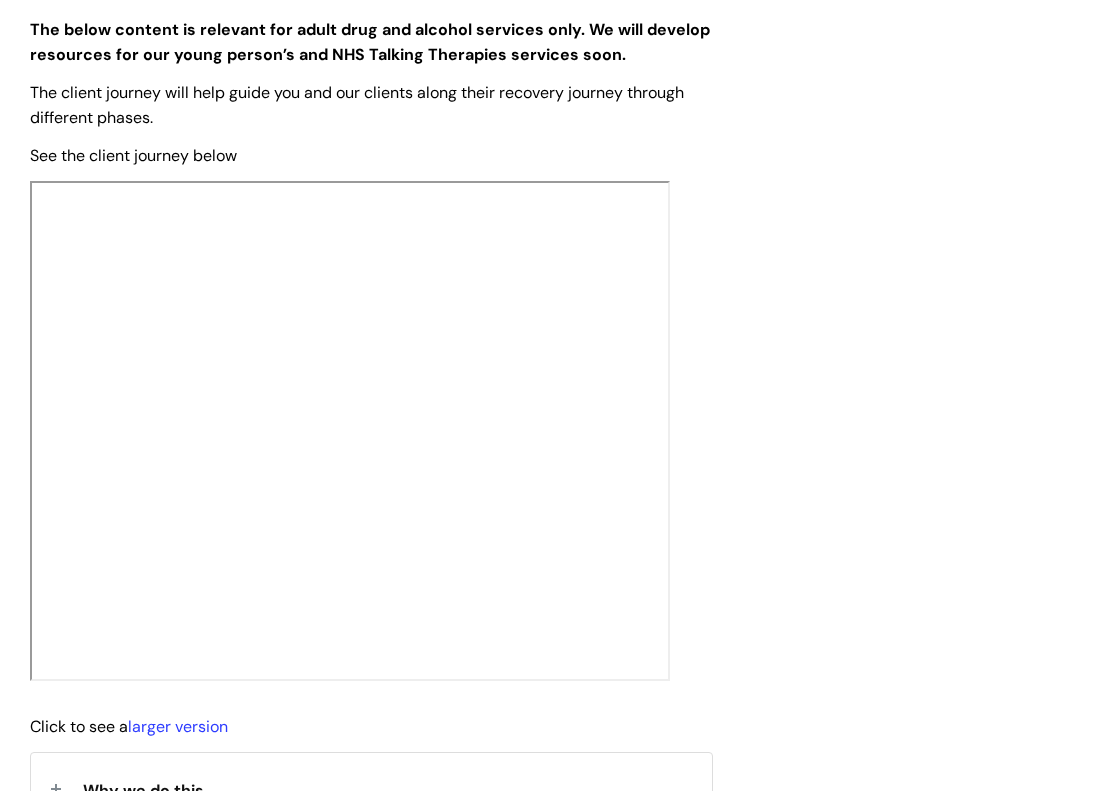 scroll, scrollTop: 560, scrollLeft: 0, axis: vertical 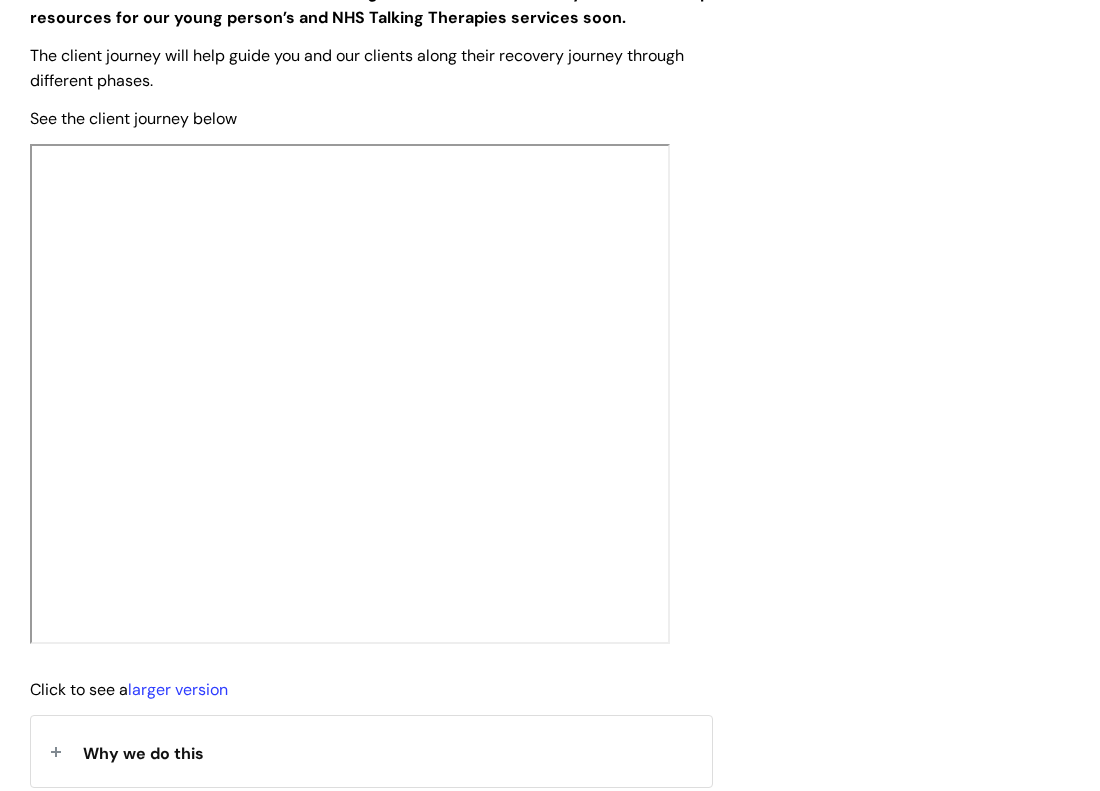 click on "The client journey
Modified on: Wed, 22 Nov, 2023 at  8:21 AM
Use this to Understand the client journey and how it impacts you and our clients. The below content is relevant for adult drug and alcohol services only. We will develop resources for our young person’s and NHS Talking Therapies services soon.   The client journey will help guide you and our clients along their recovery journey through different phases.   See the client journey below   Click to see a  larger version    Why we do this The client journey has been designed to encourage client’s movement towards their recovery goal at a manageable pace, it will help prevent them from:   getting “stuck” in a specific part of their journey" at bounding box center [550, 751] 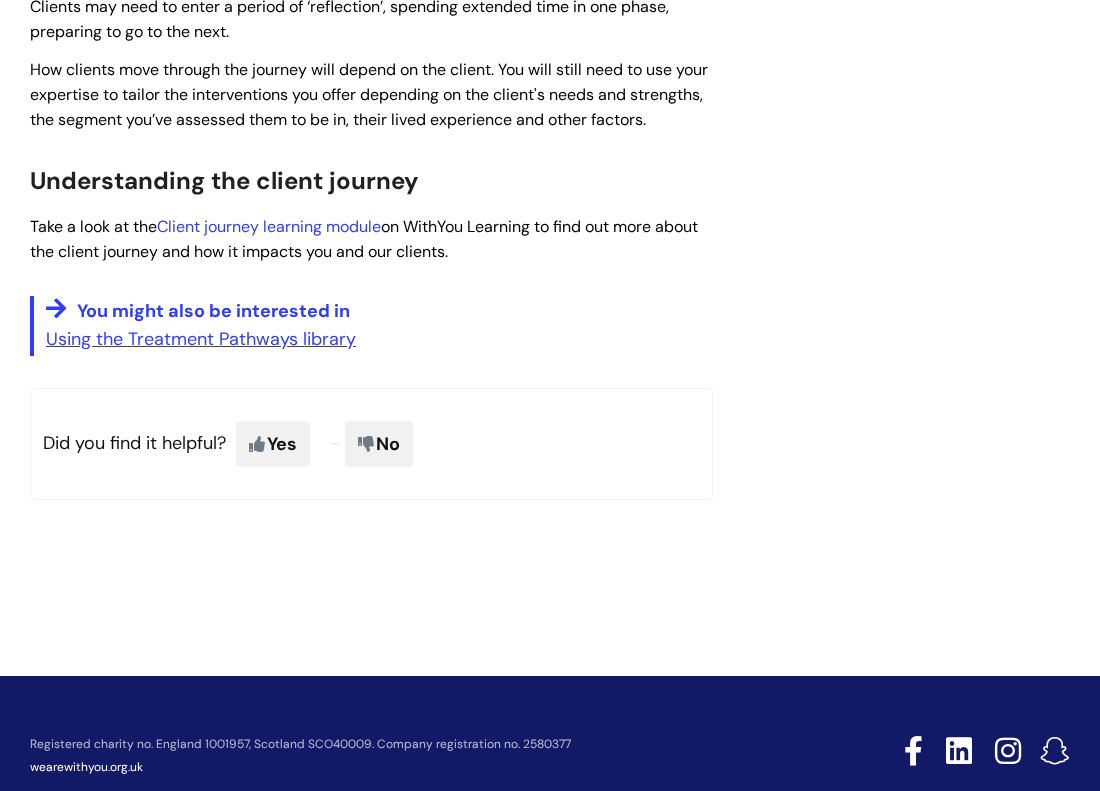 scroll, scrollTop: 1880, scrollLeft: 0, axis: vertical 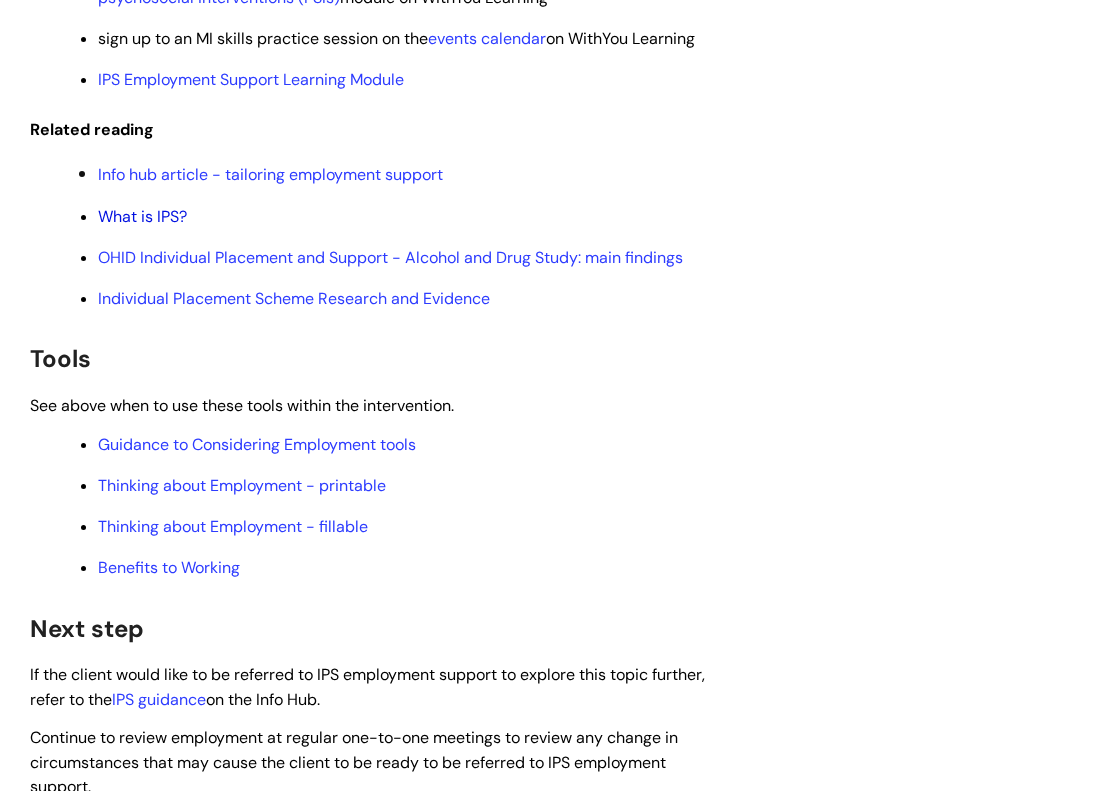 click on "What is IPS?" at bounding box center [142, 216] 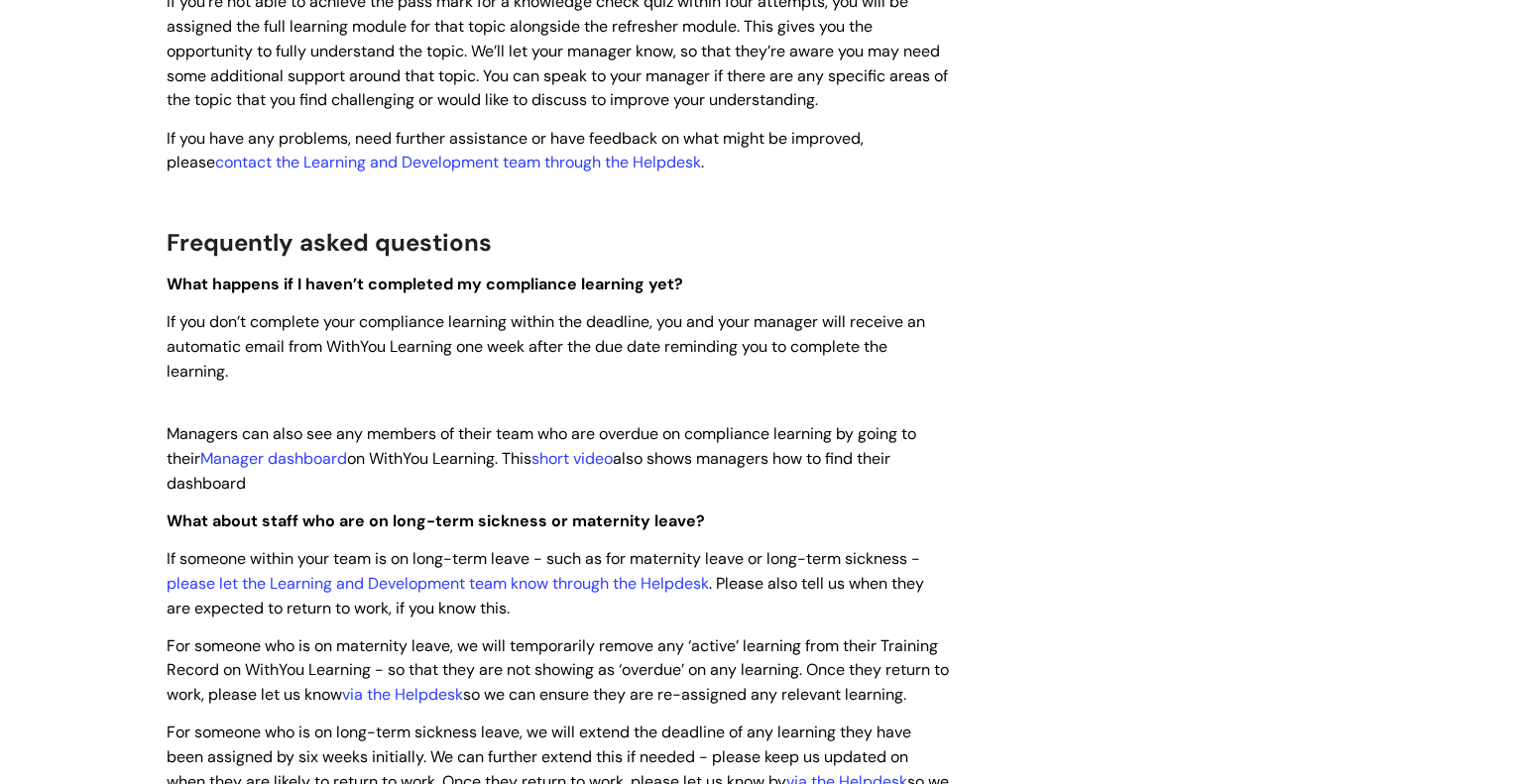scroll, scrollTop: 1427, scrollLeft: 0, axis: vertical 